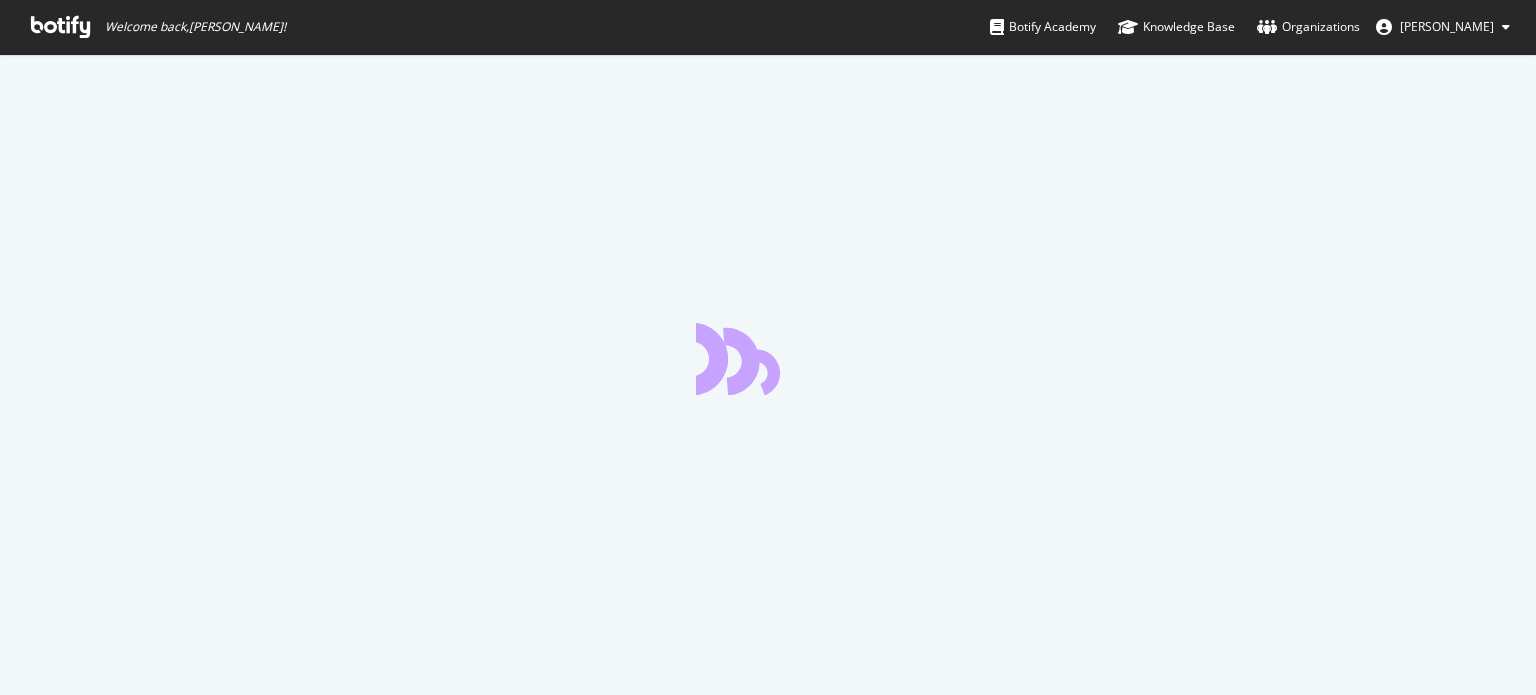 scroll, scrollTop: 0, scrollLeft: 0, axis: both 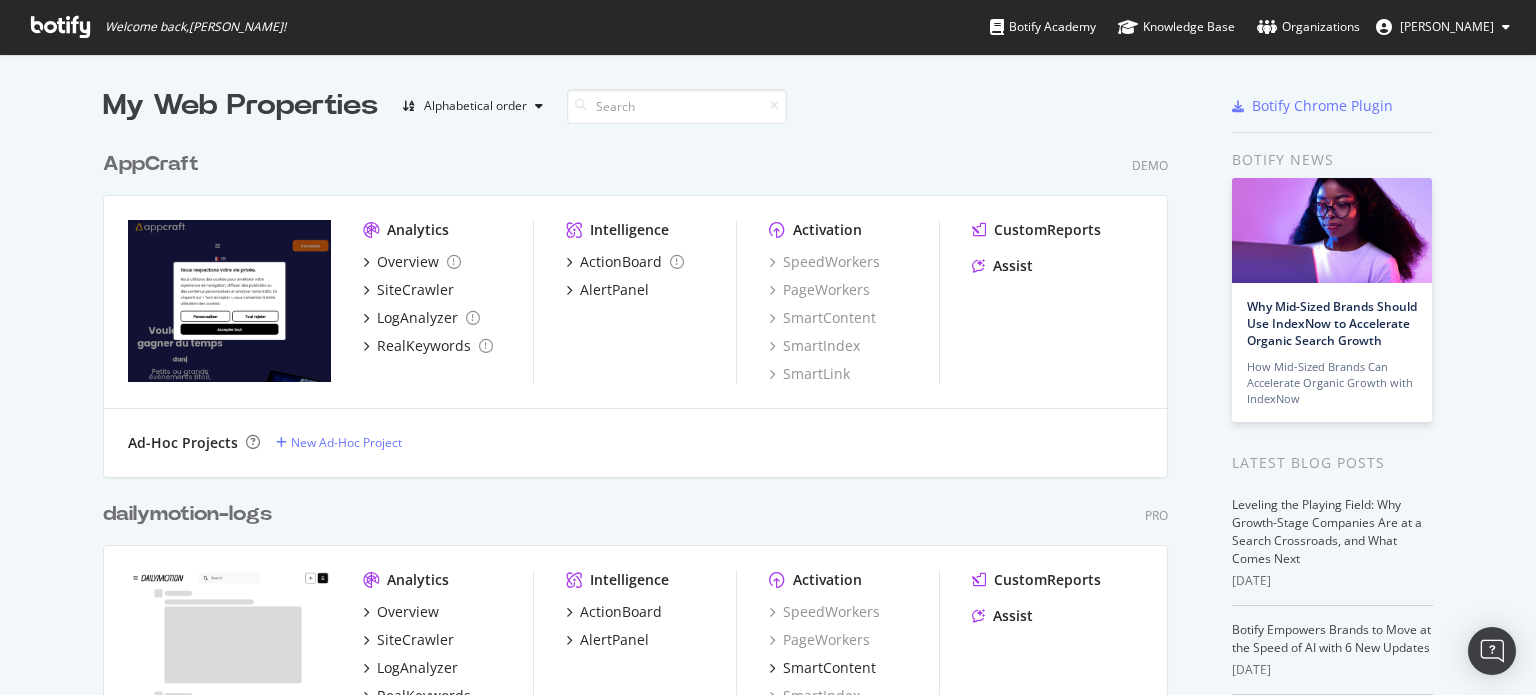 click on "AppCraft" at bounding box center [151, 164] 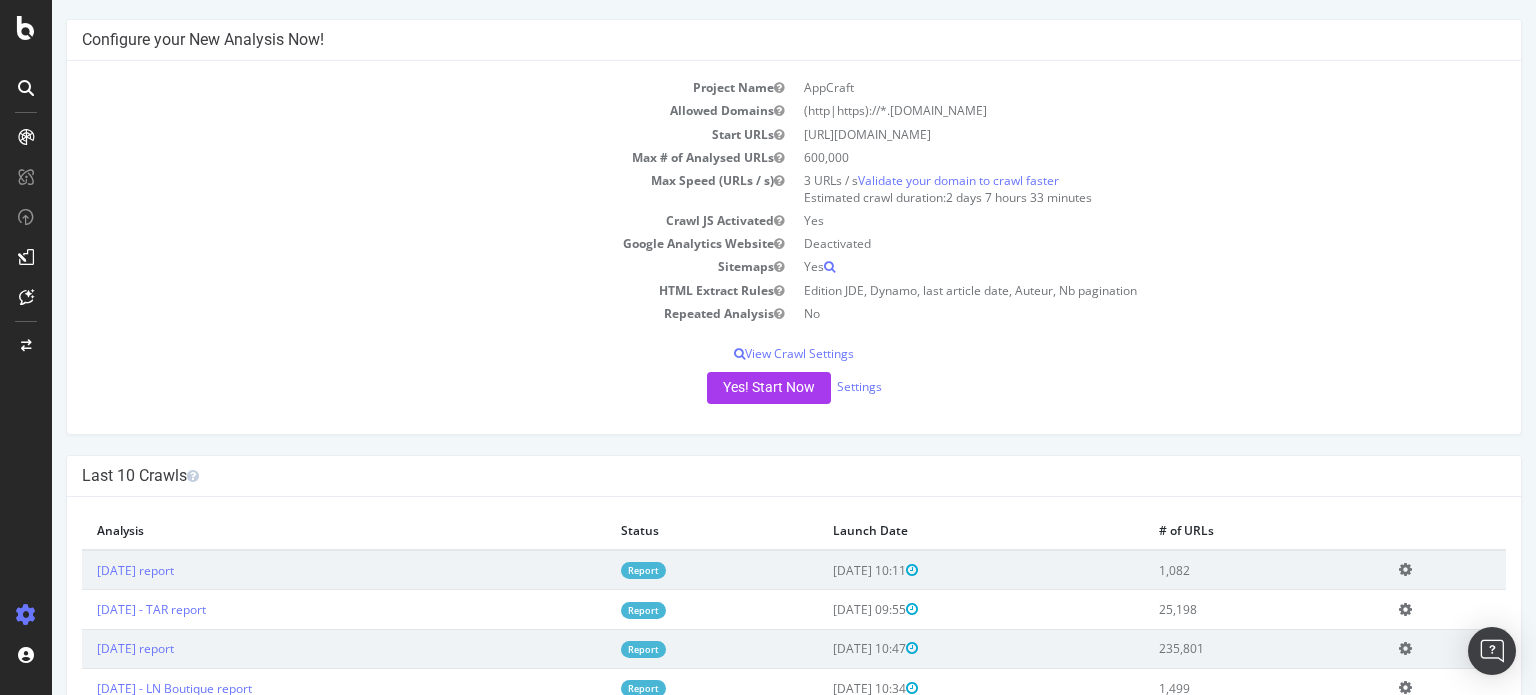 scroll, scrollTop: 100, scrollLeft: 0, axis: vertical 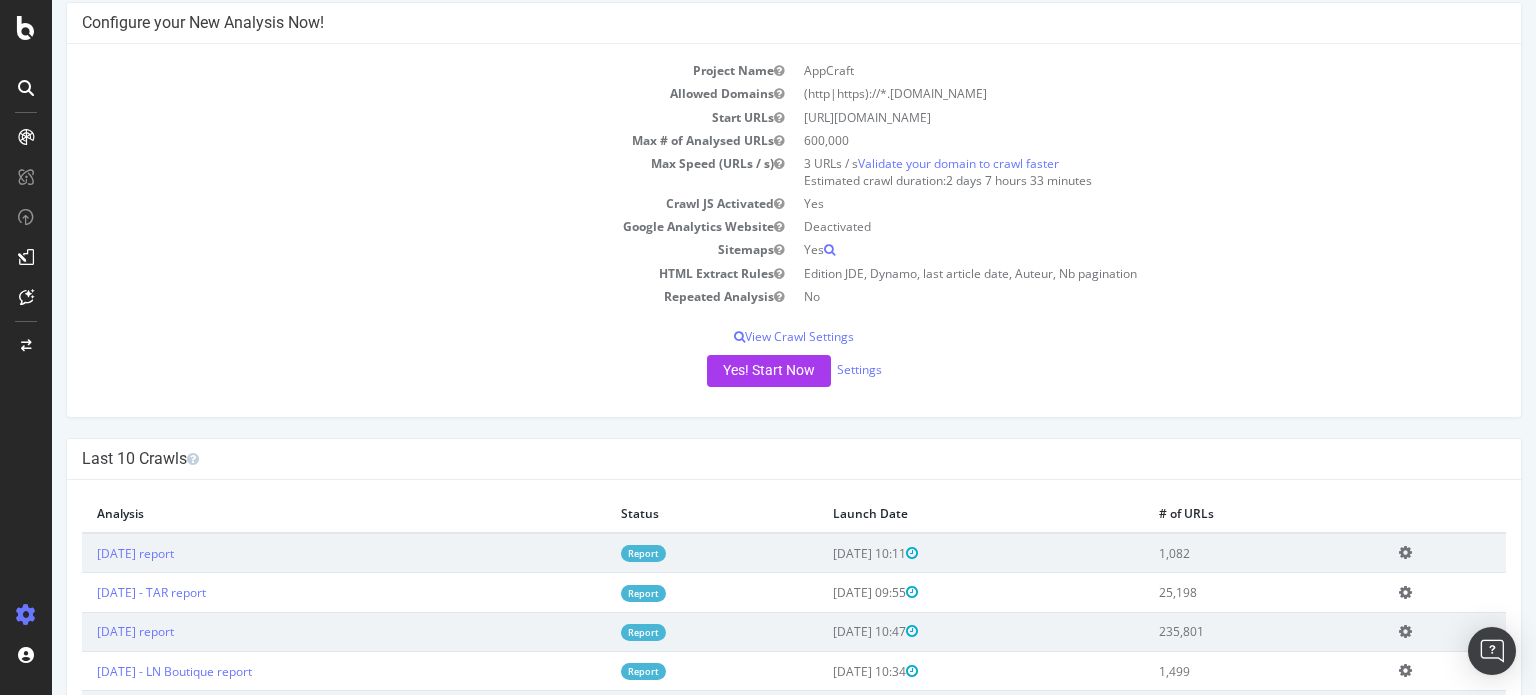 click on "Report" at bounding box center (643, 593) 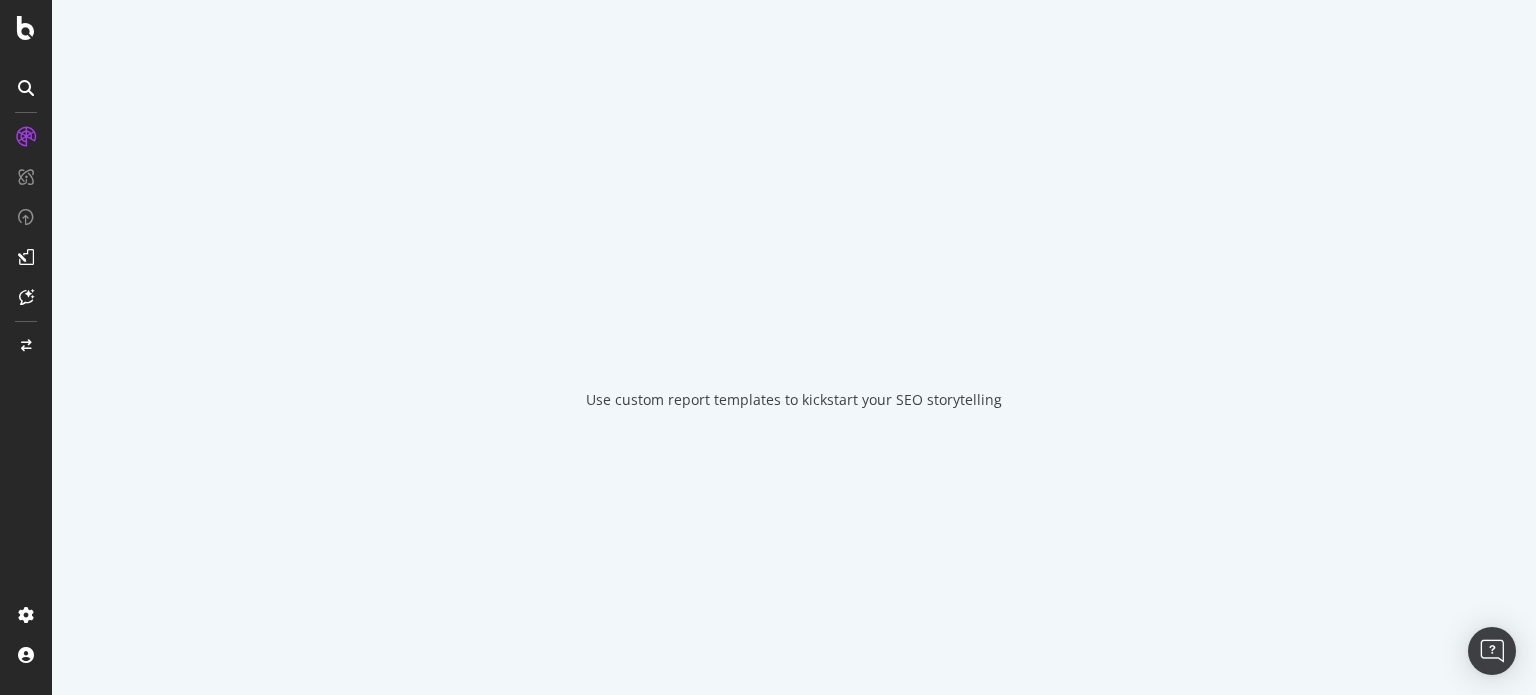 scroll, scrollTop: 0, scrollLeft: 0, axis: both 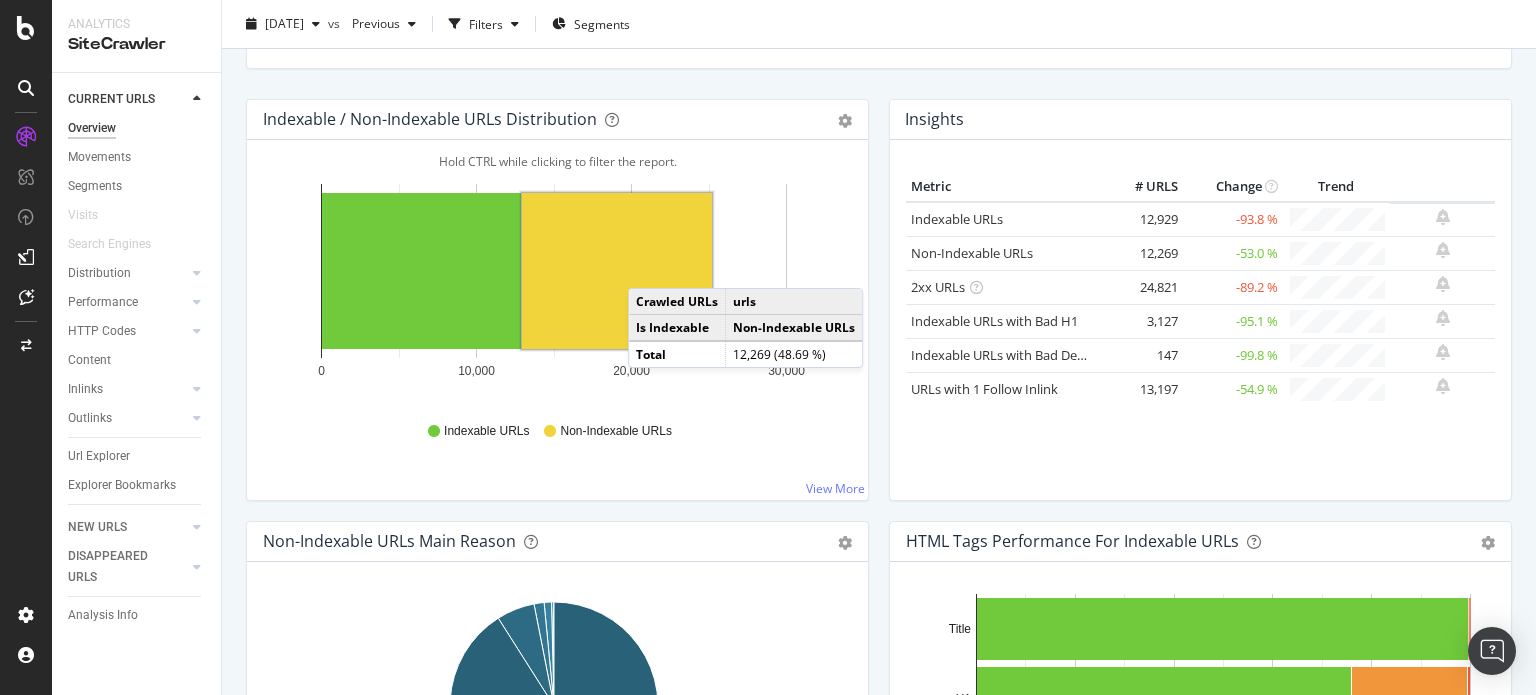 click 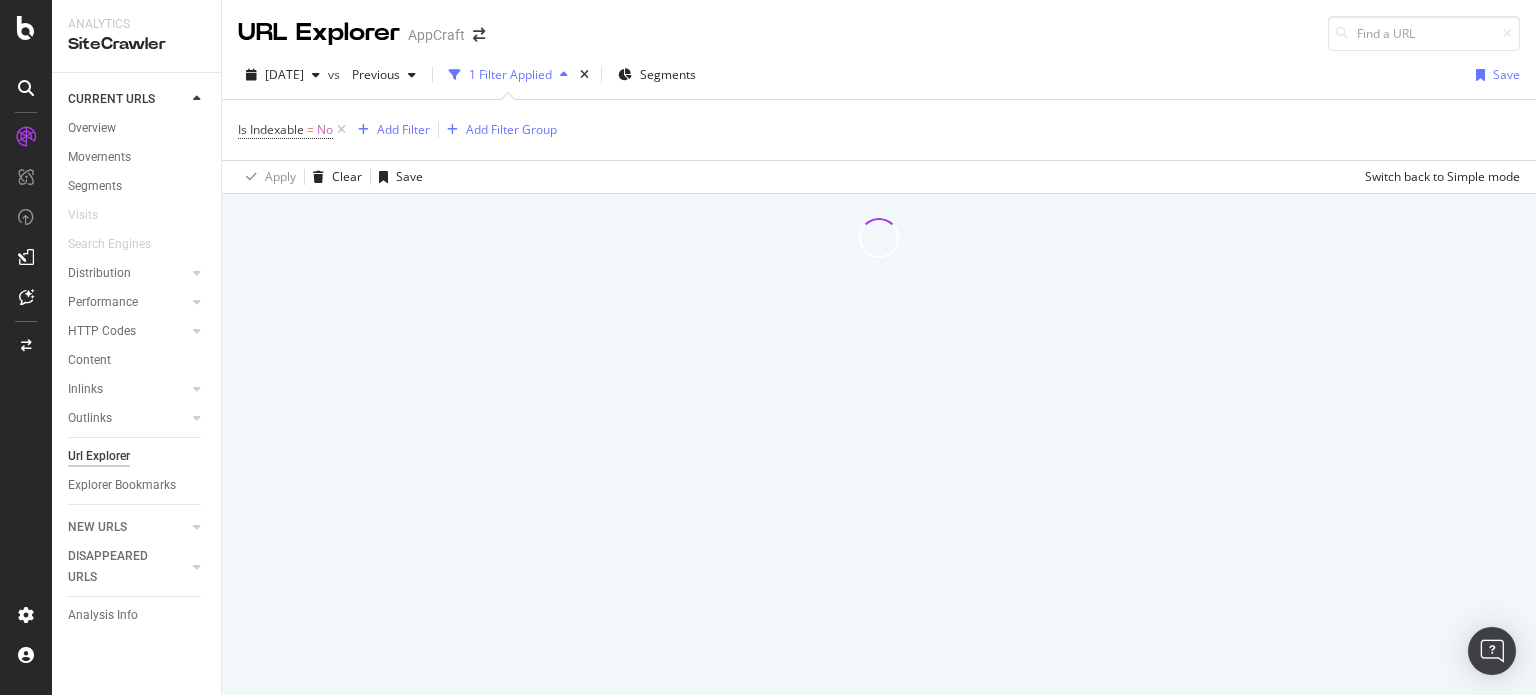 scroll, scrollTop: 0, scrollLeft: 0, axis: both 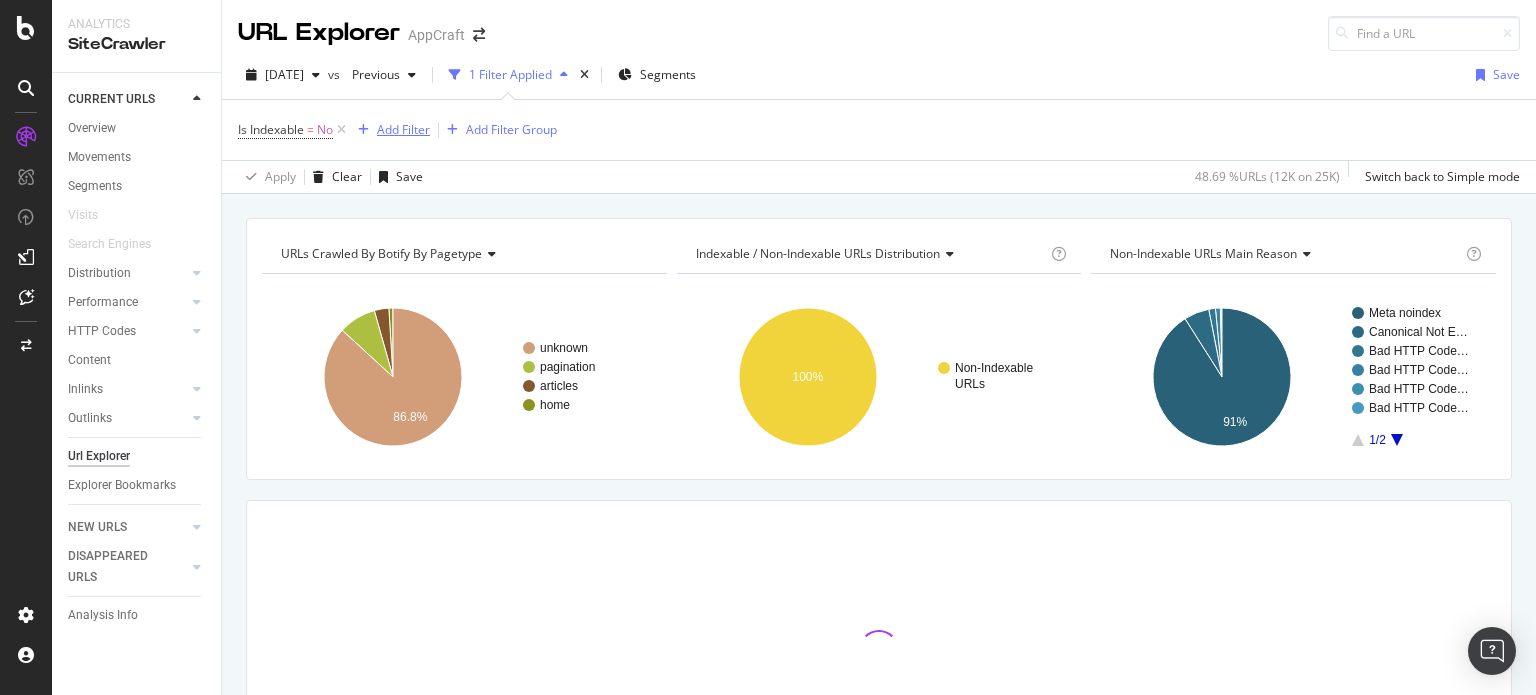 click on "Add Filter" at bounding box center [403, 129] 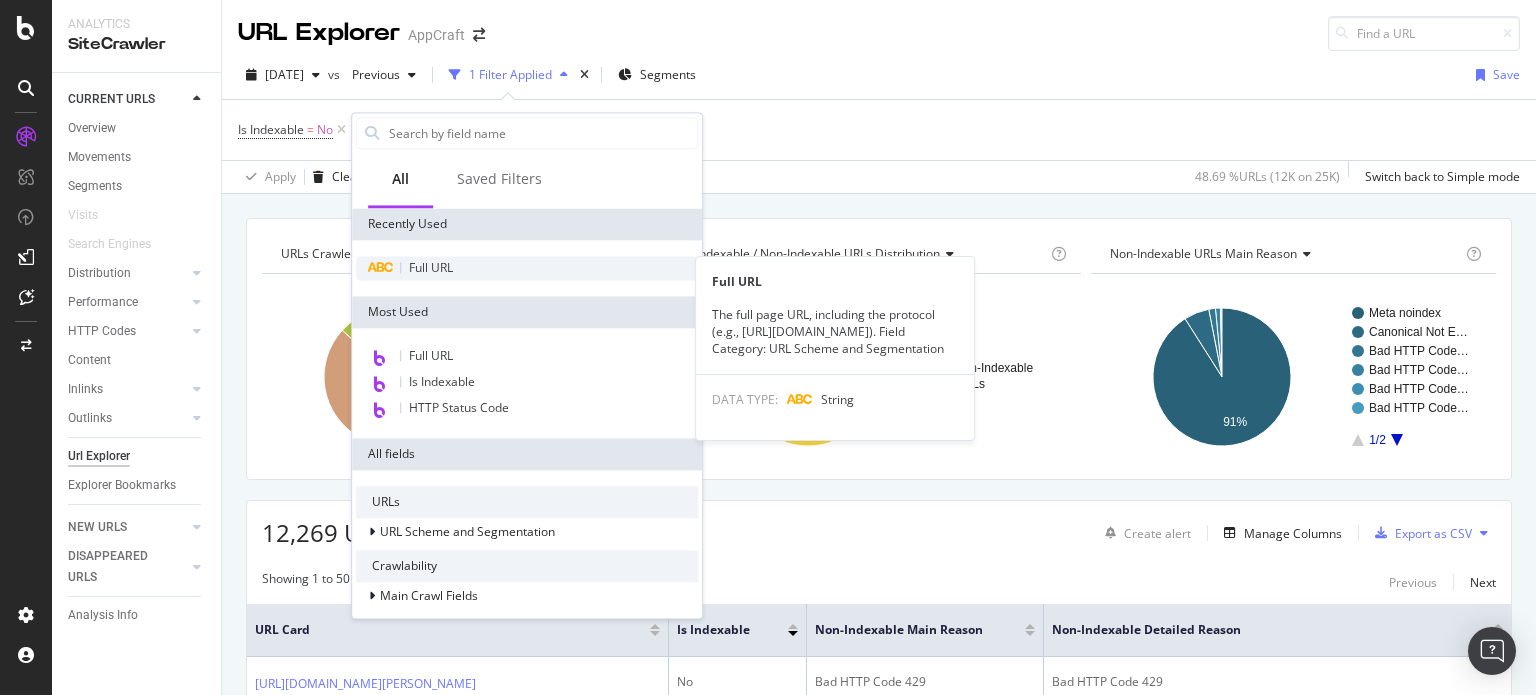 click on "Full URL" at bounding box center [527, 268] 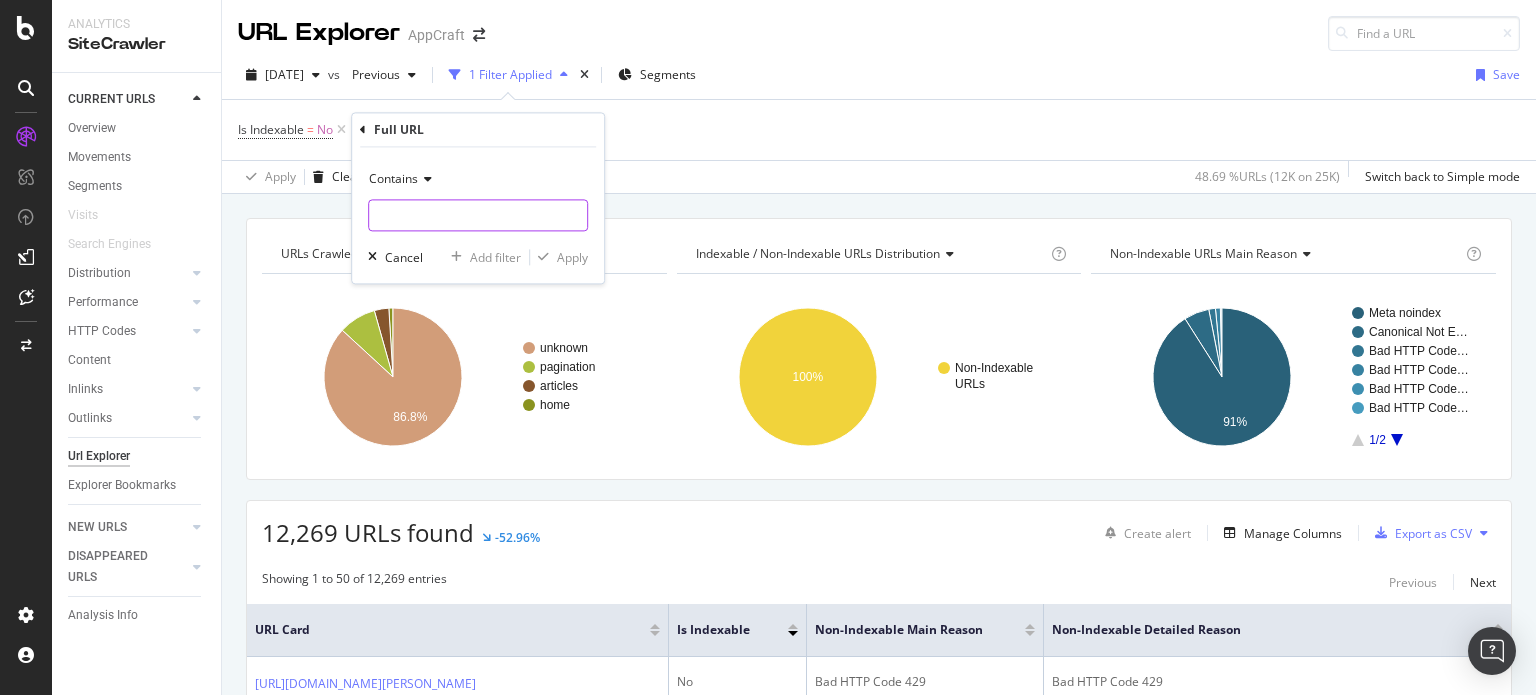 click at bounding box center [478, 216] 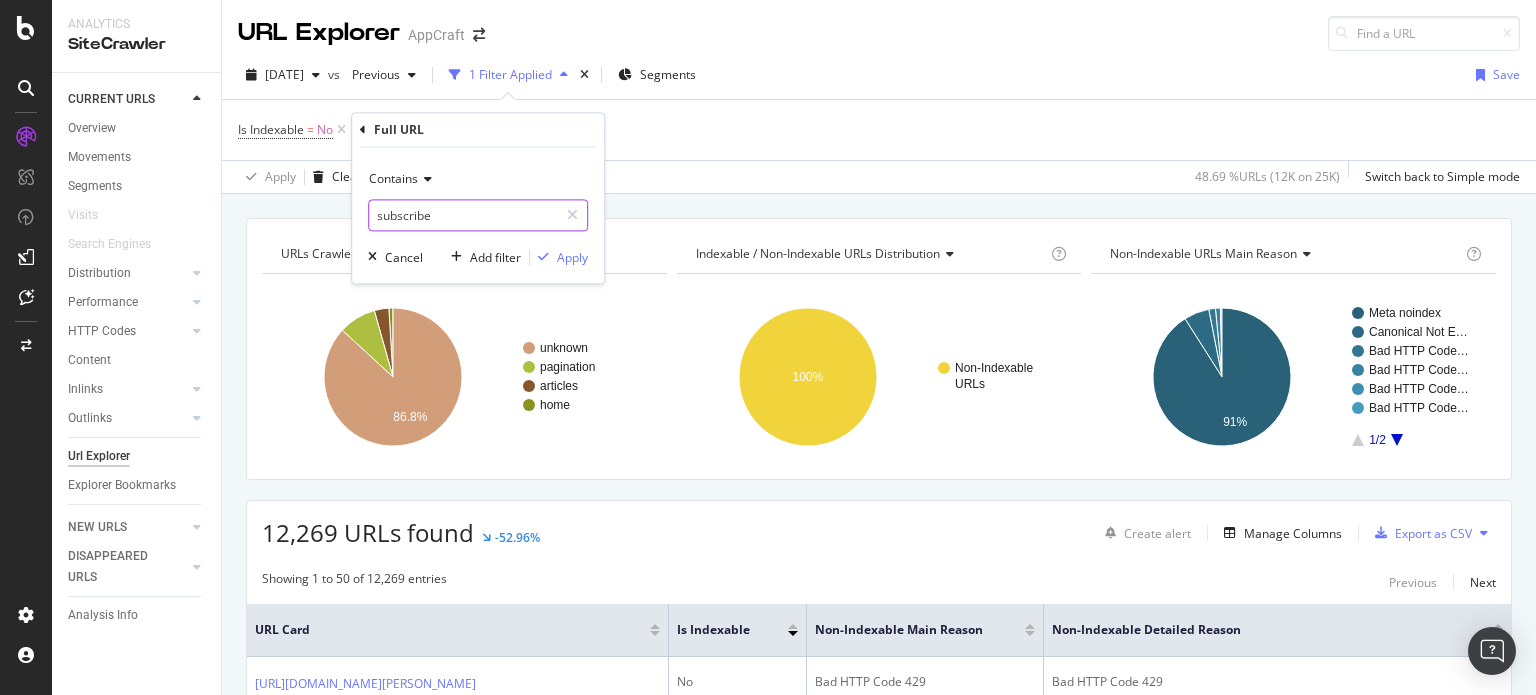 type on "subscribe" 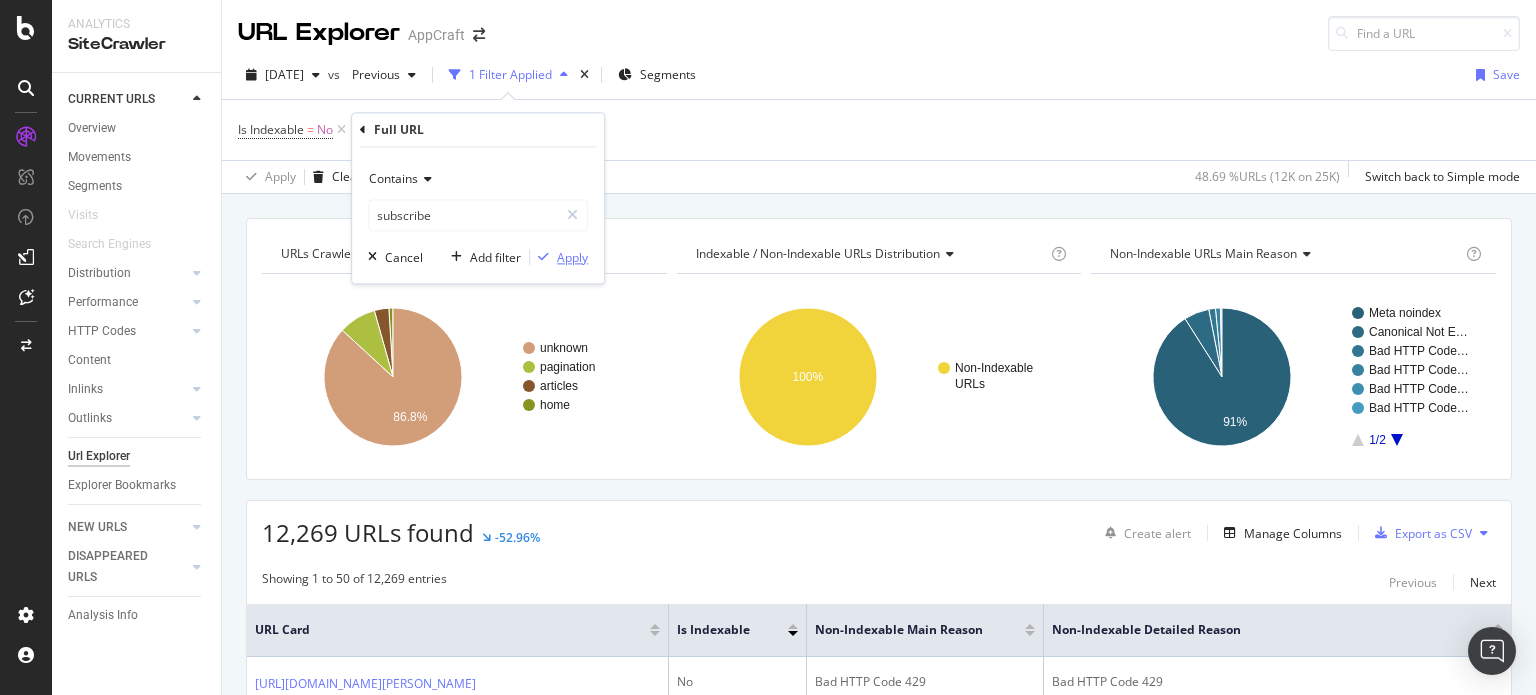 click on "Apply" at bounding box center (572, 257) 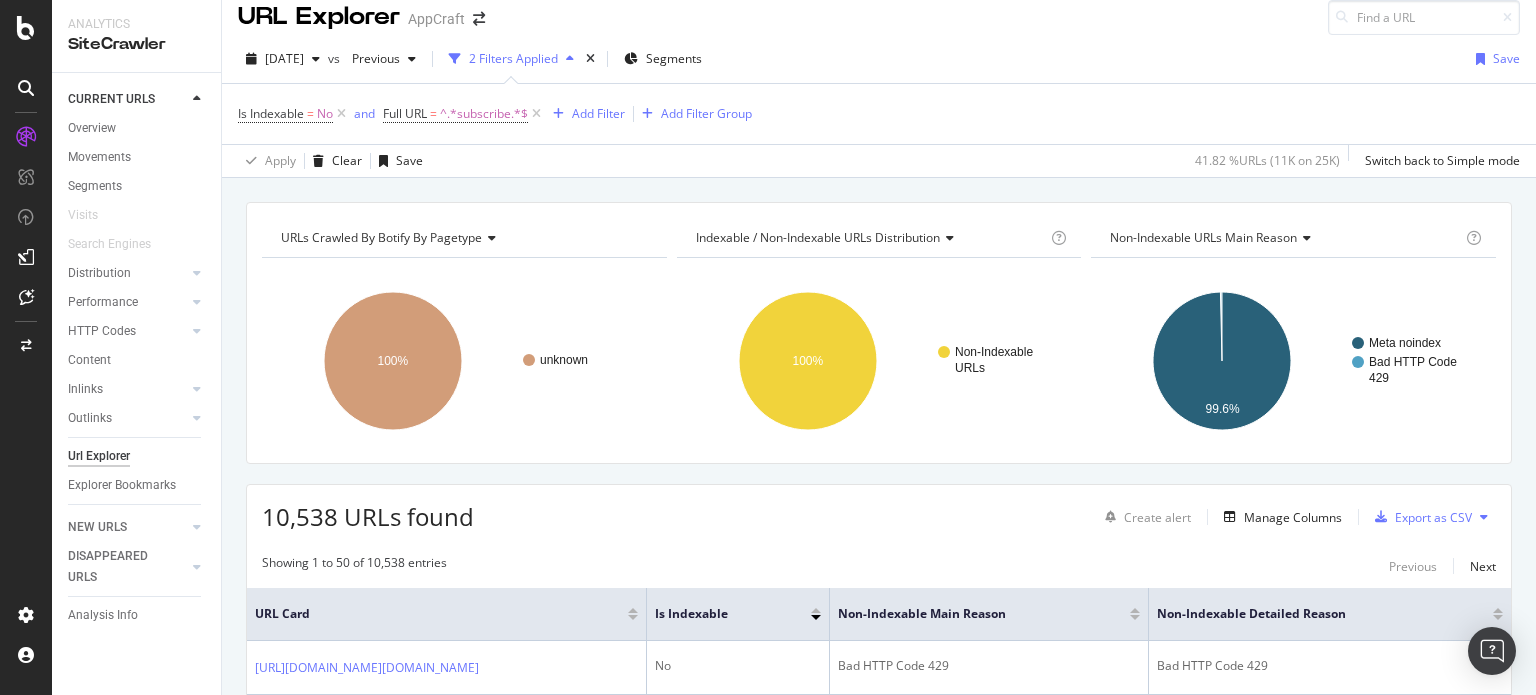 scroll, scrollTop: 0, scrollLeft: 0, axis: both 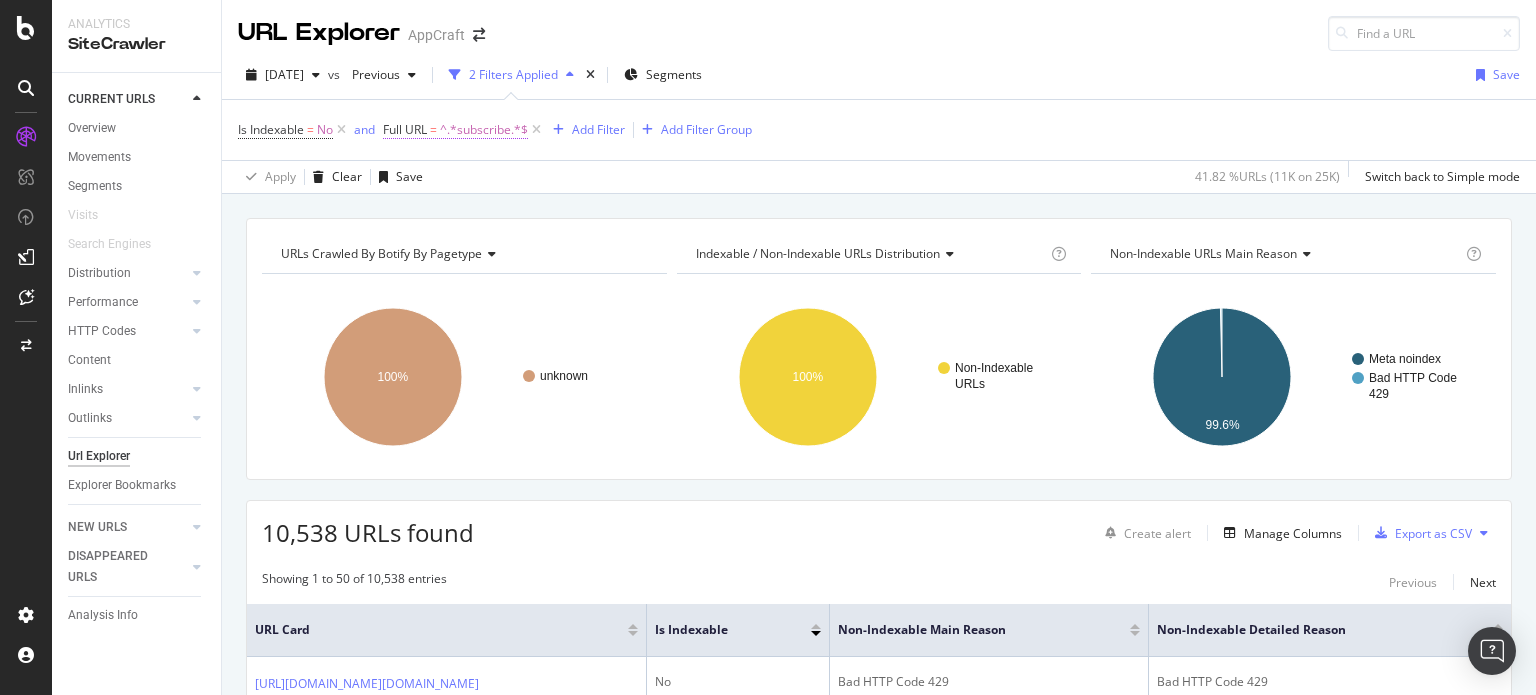 click on "^.*subscribe.*$" at bounding box center [484, 130] 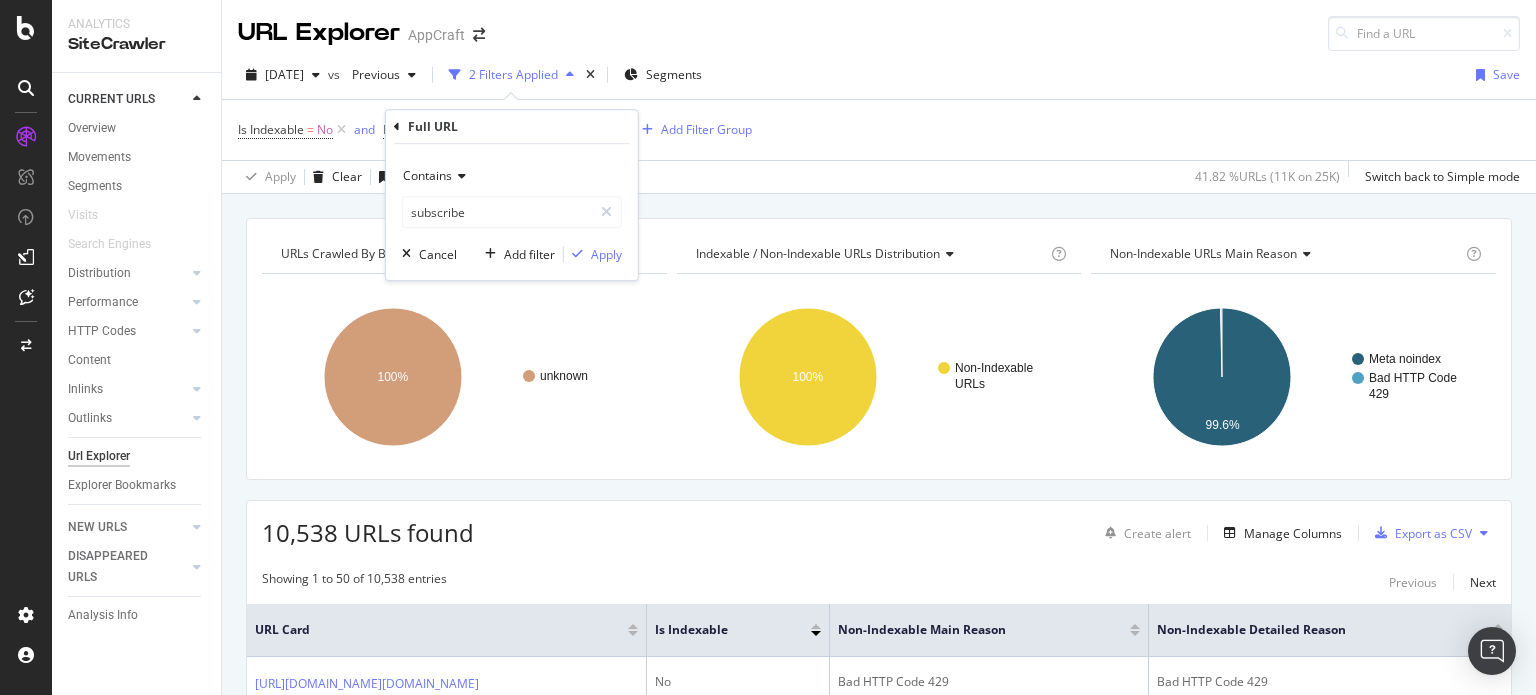 click at bounding box center [459, 176] 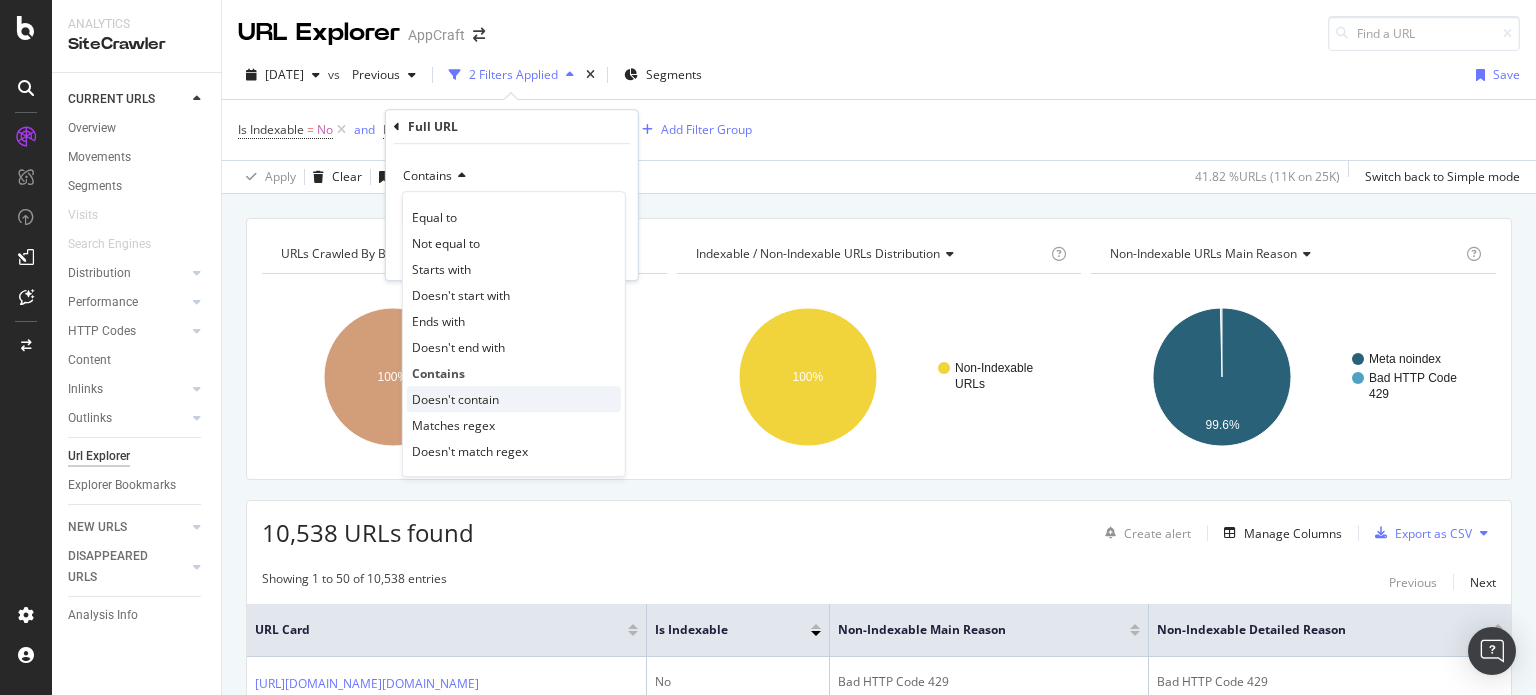 click on "Doesn't contain" at bounding box center (455, 399) 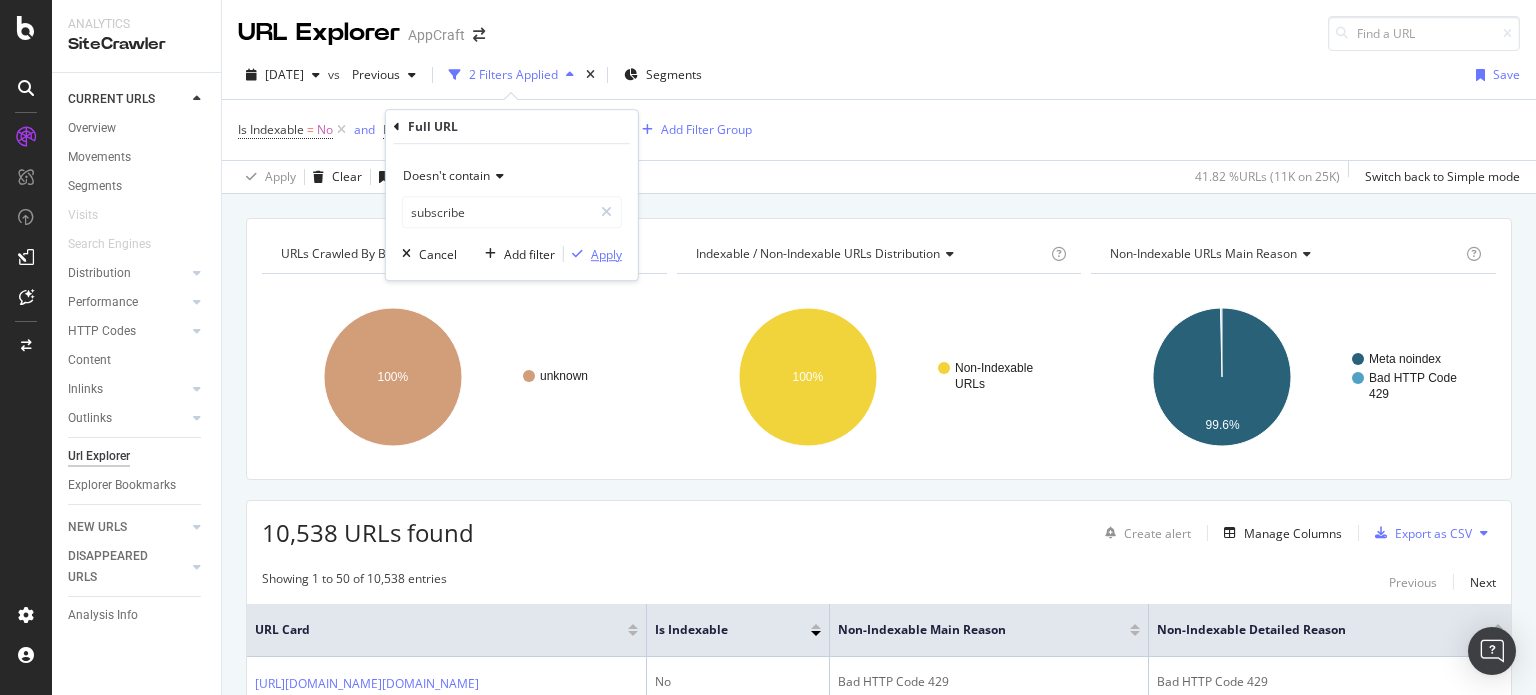 click on "Apply" at bounding box center (606, 254) 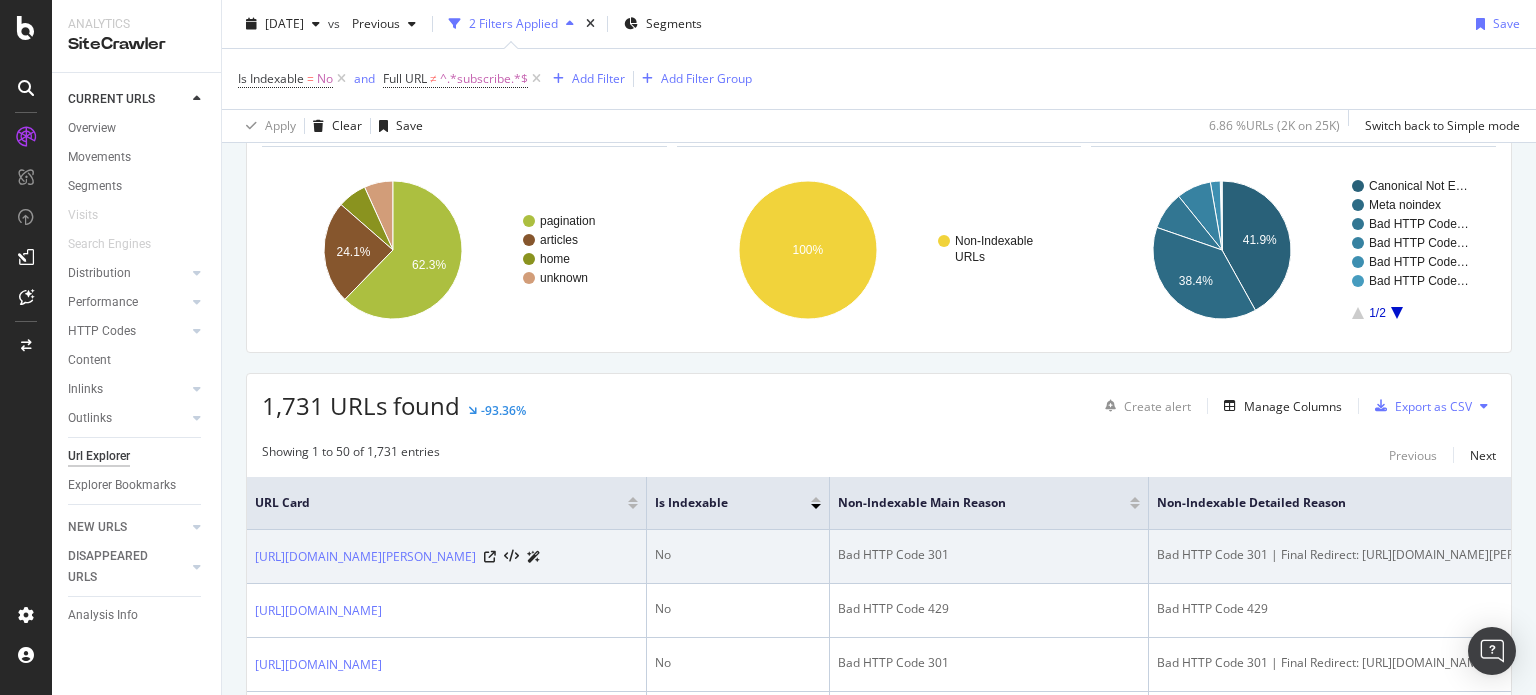 scroll, scrollTop: 100, scrollLeft: 0, axis: vertical 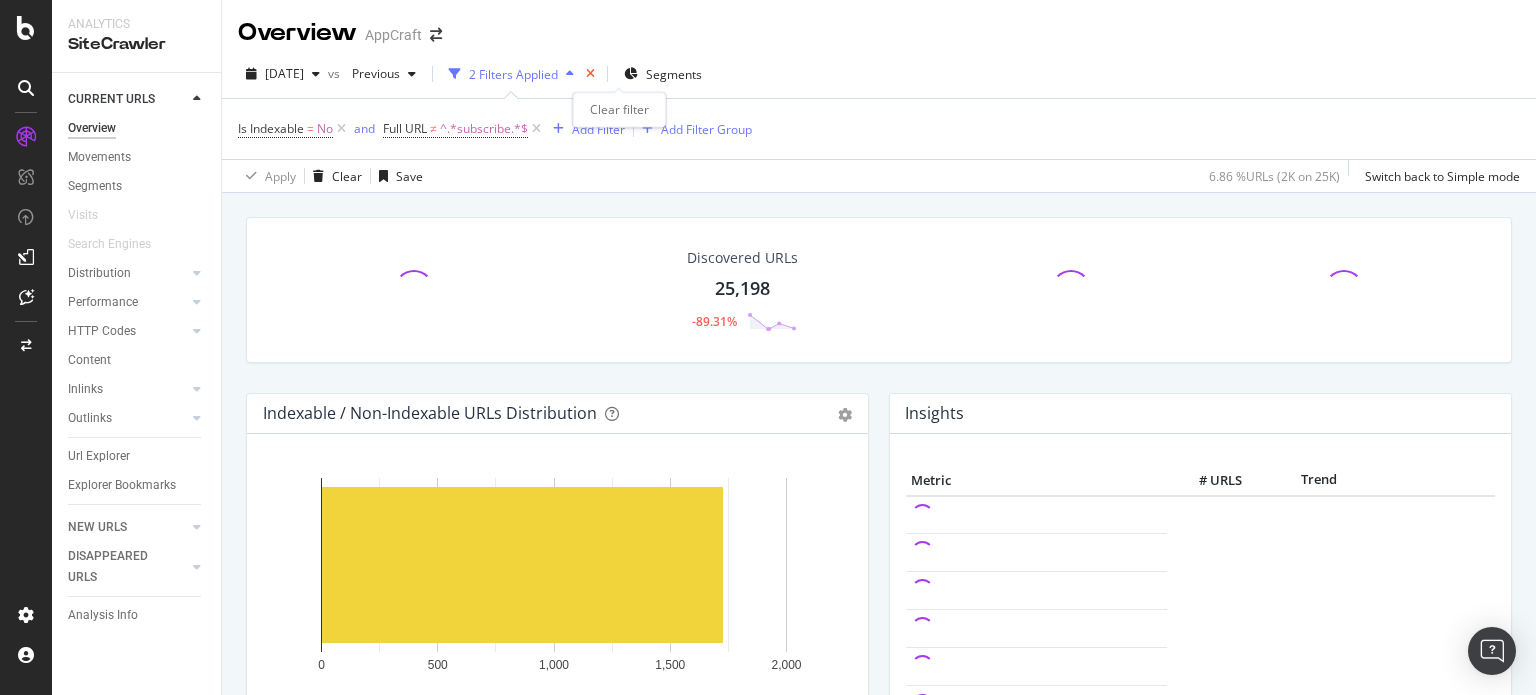 click at bounding box center [590, 74] 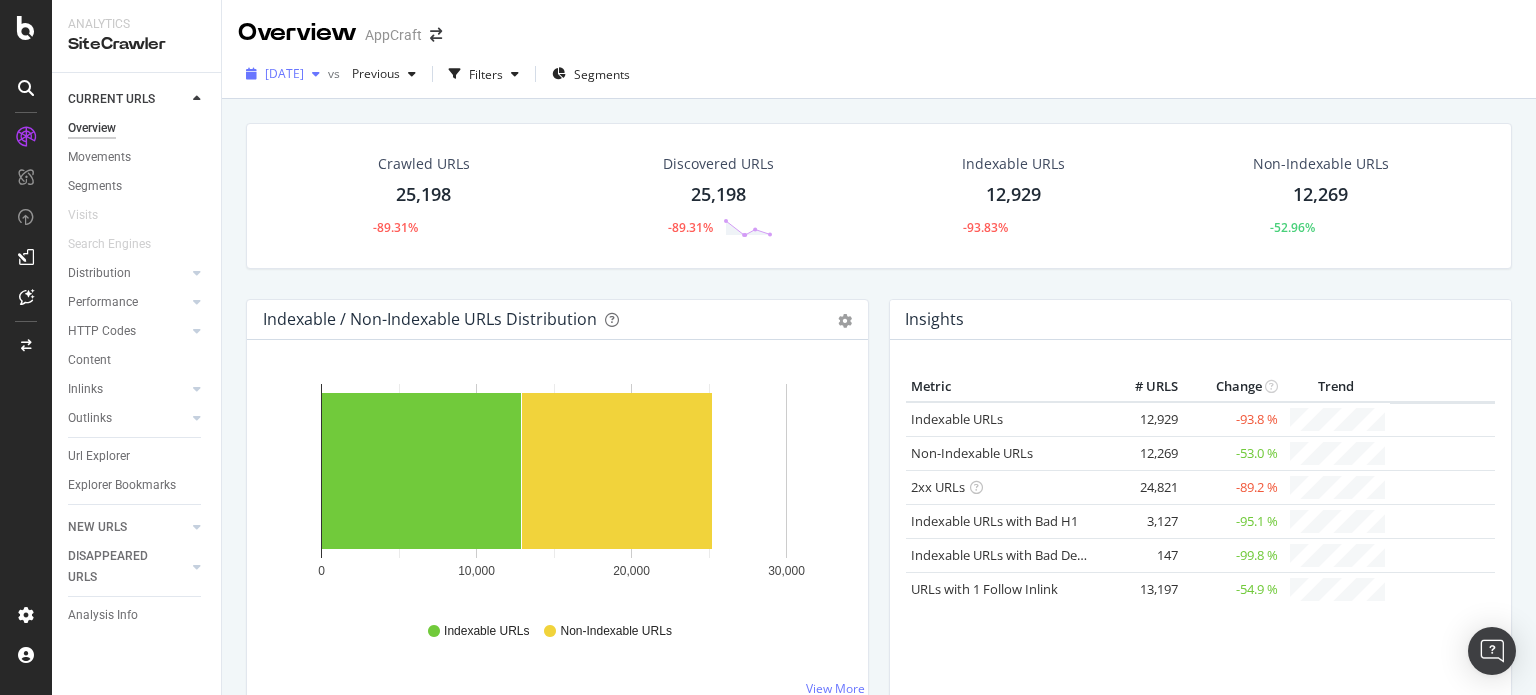 click at bounding box center (316, 74) 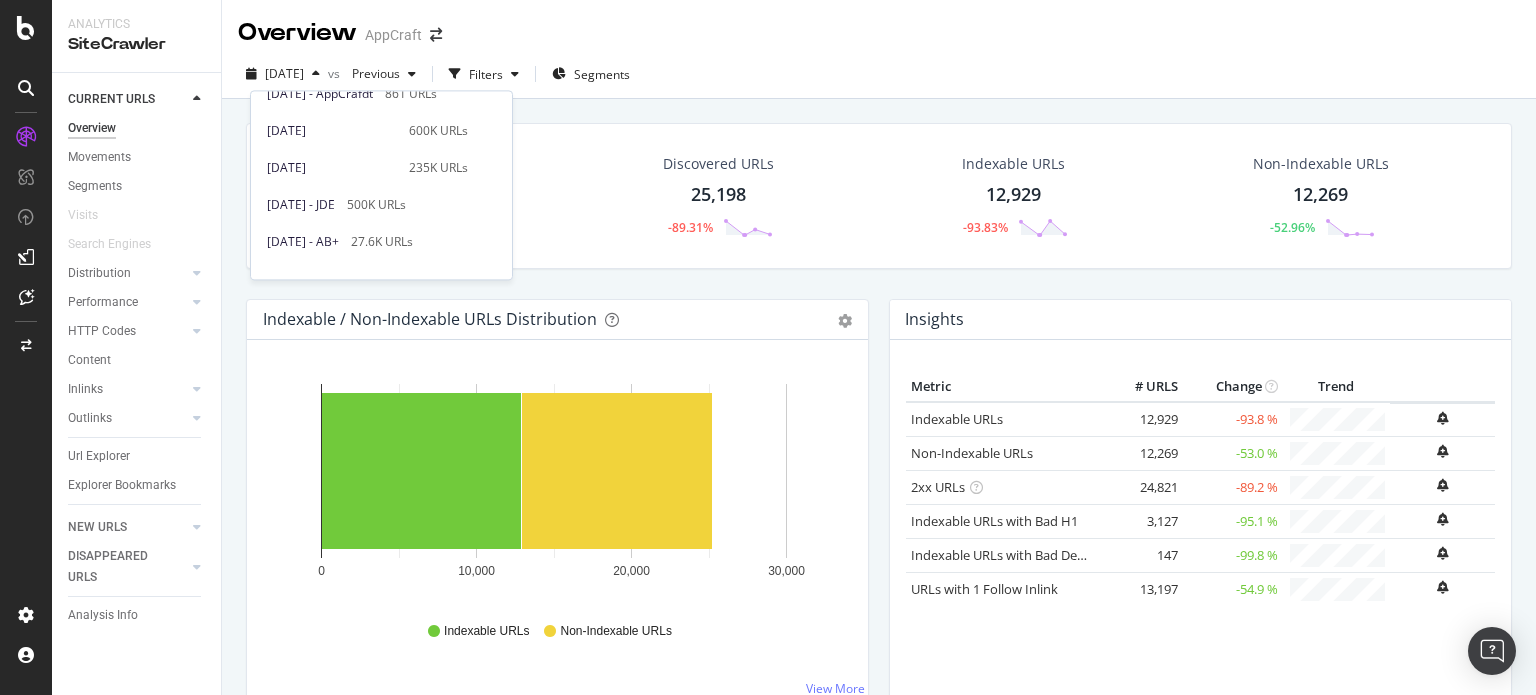 scroll, scrollTop: 300, scrollLeft: 0, axis: vertical 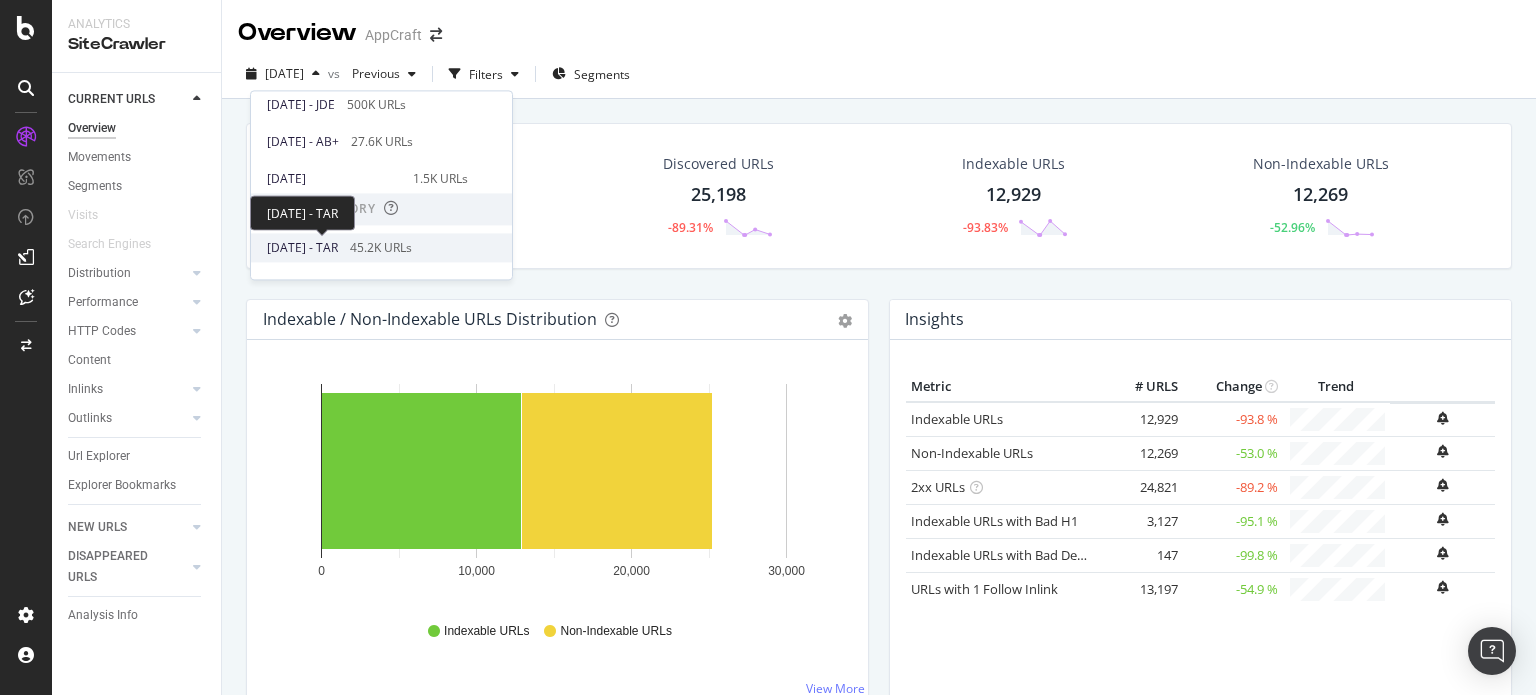 click on "2025 Apr. 2nd - TAR" at bounding box center [302, 248] 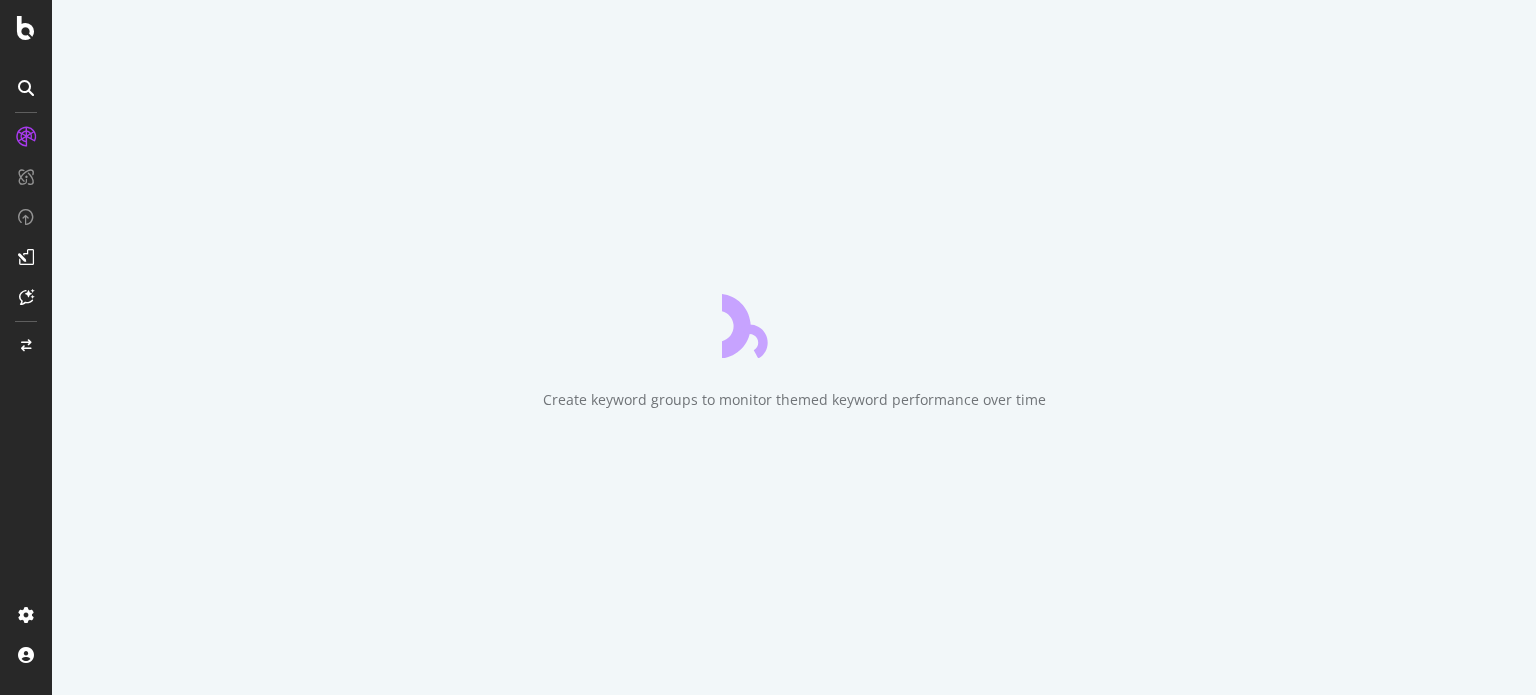 scroll, scrollTop: 0, scrollLeft: 0, axis: both 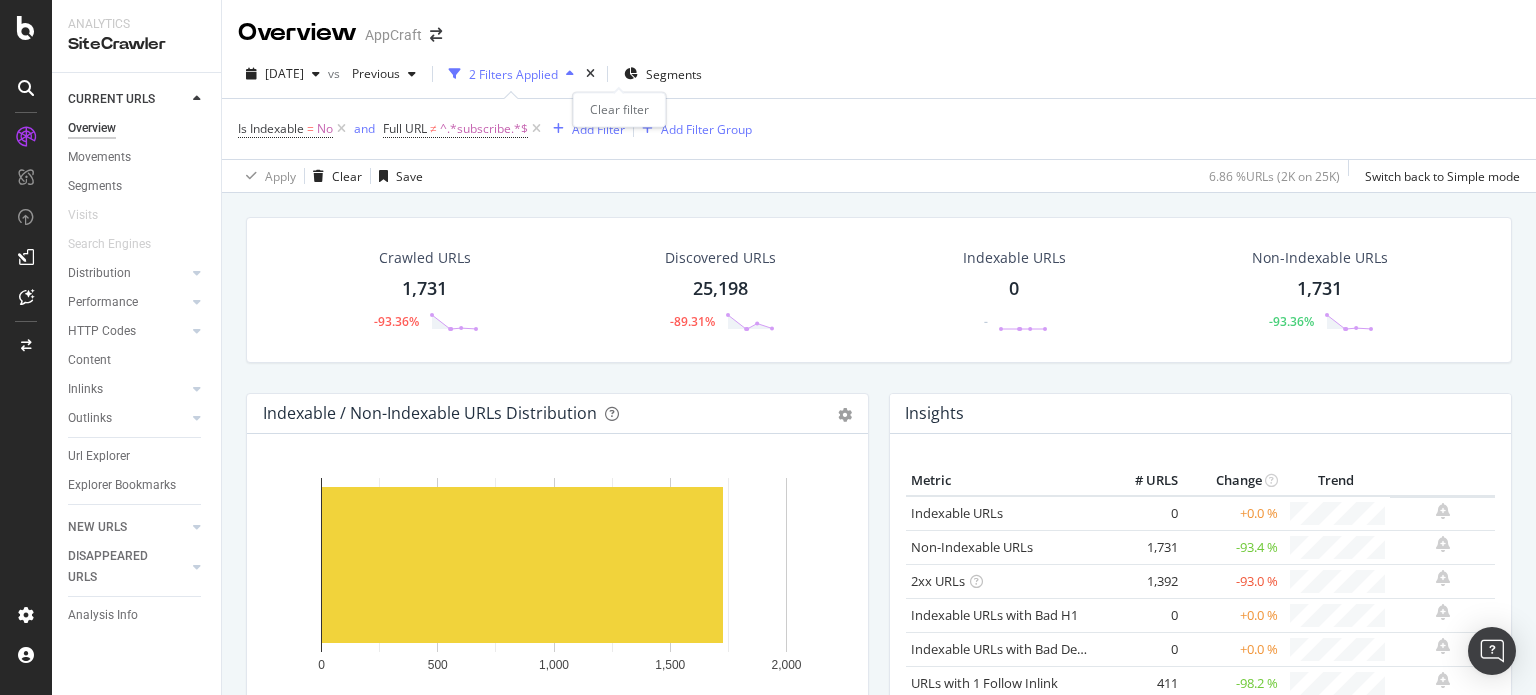 drag, startPoint x: 618, startPoint y: 72, endPoint x: 665, endPoint y: 135, distance: 78.60026 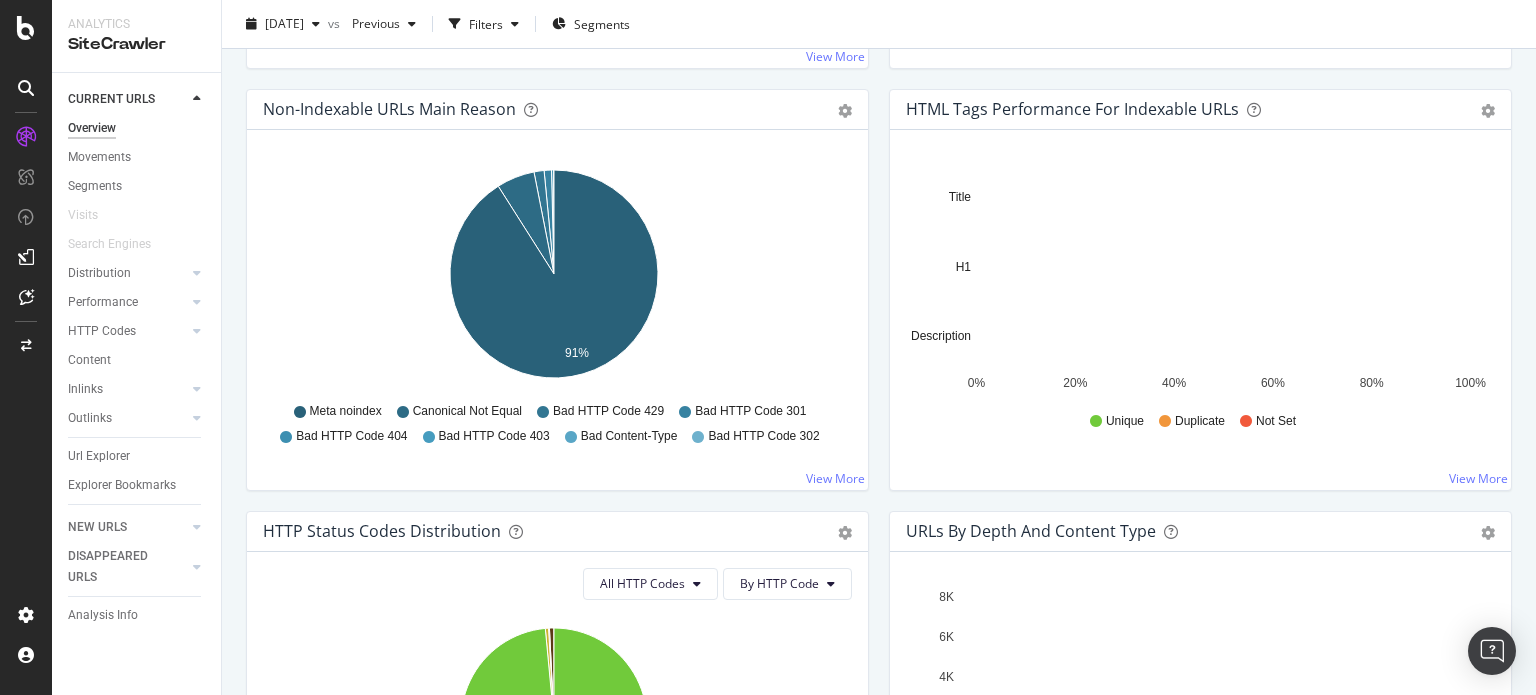 scroll, scrollTop: 700, scrollLeft: 0, axis: vertical 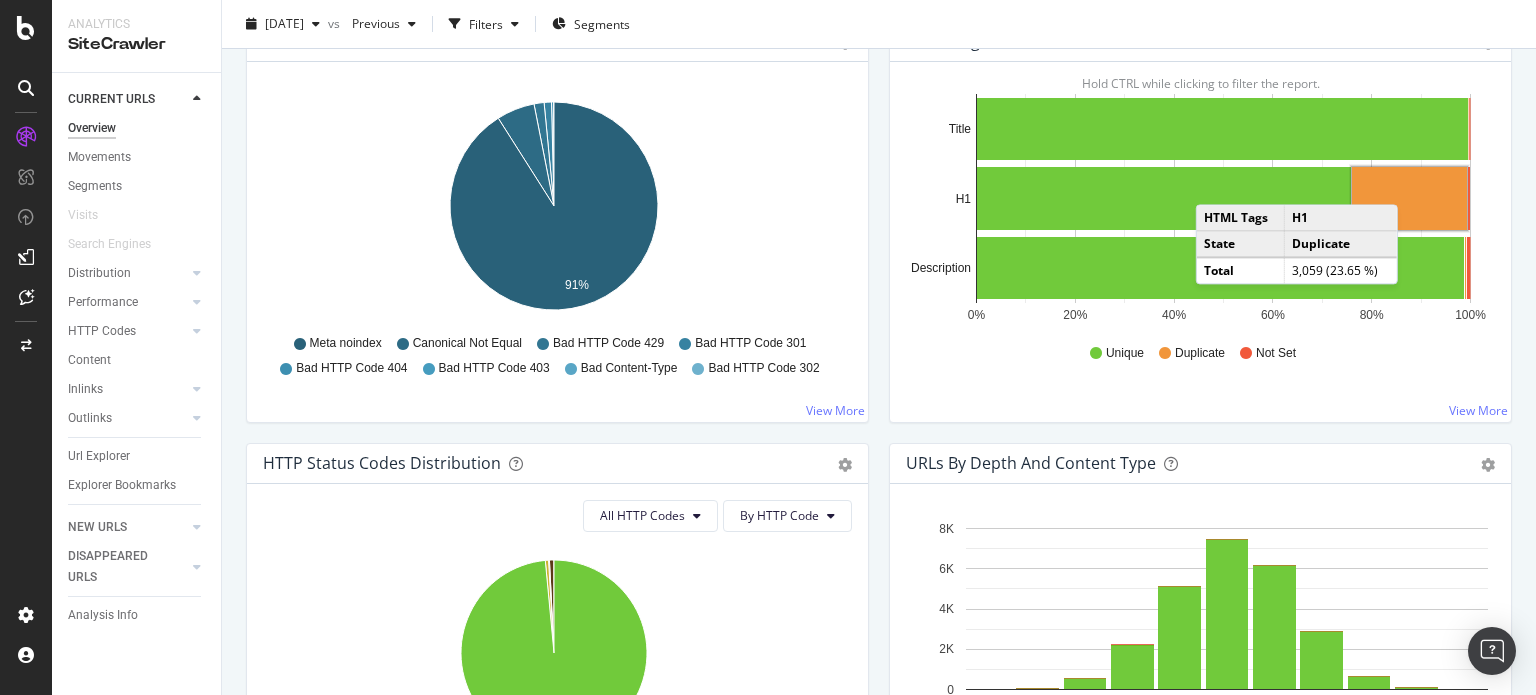 click 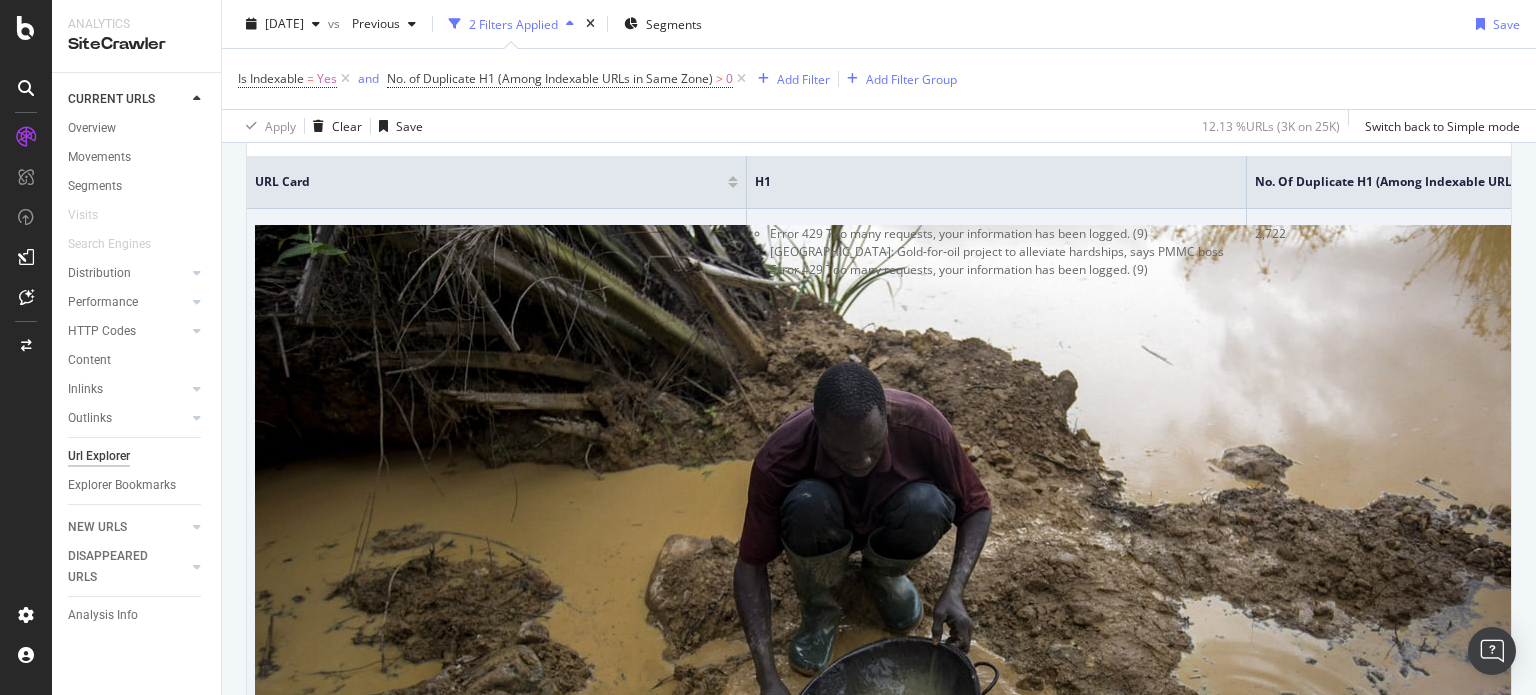 scroll, scrollTop: 500, scrollLeft: 0, axis: vertical 